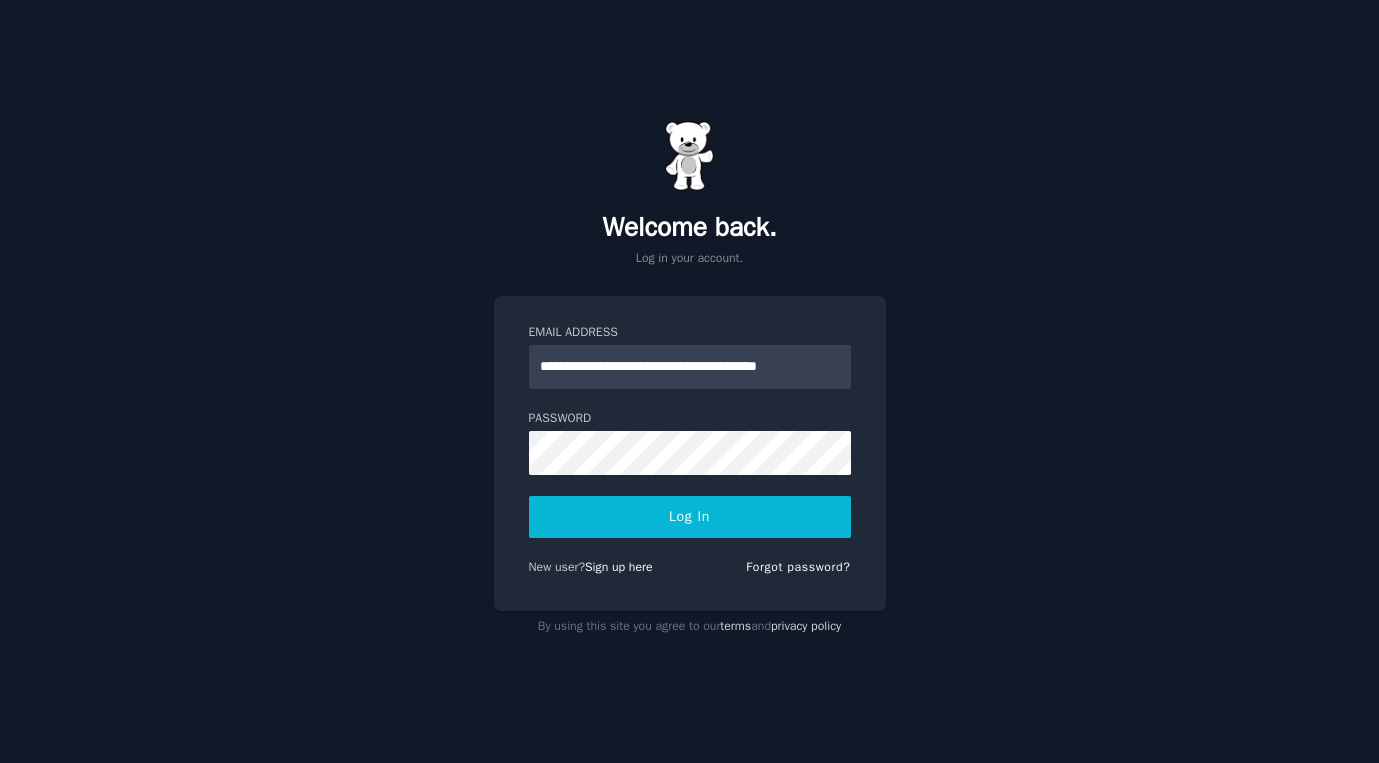 click on "Log In" at bounding box center [690, 517] 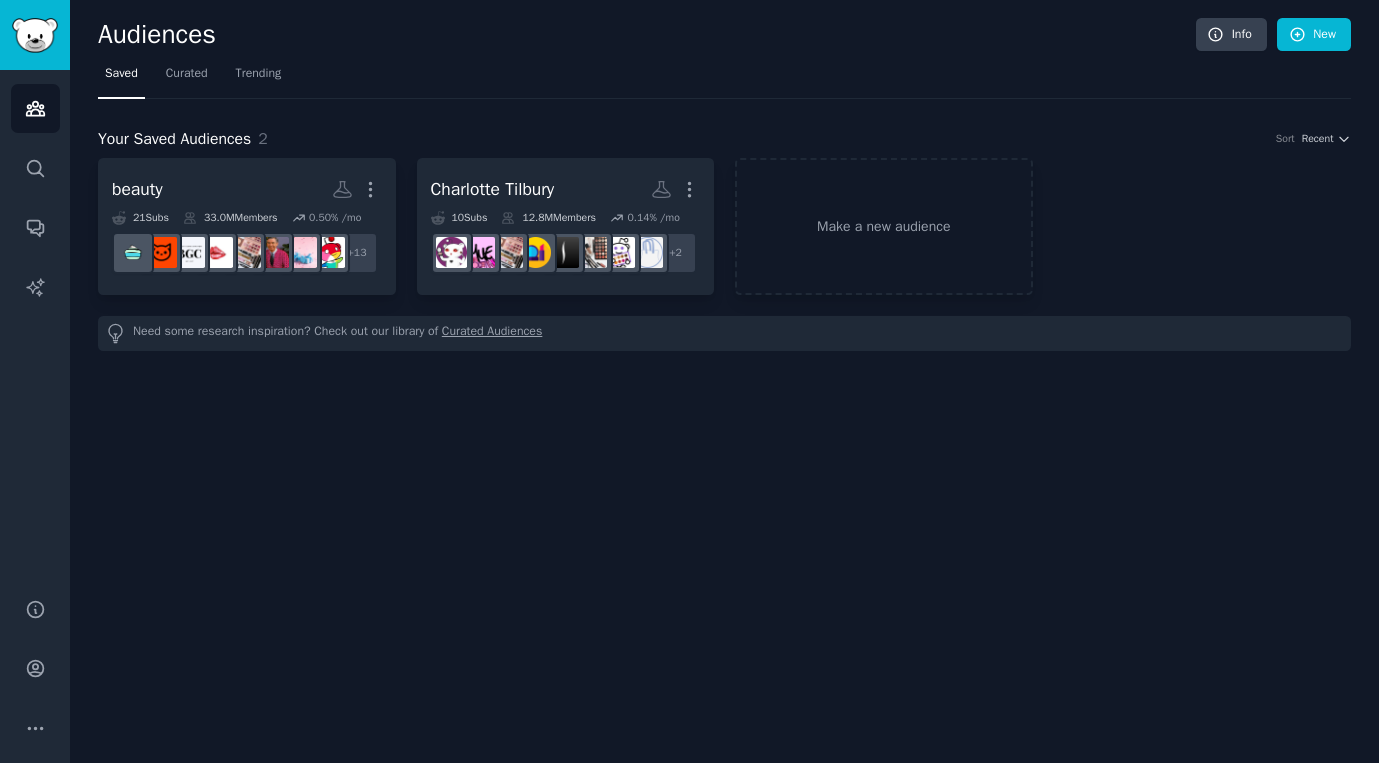 scroll, scrollTop: 0, scrollLeft: 0, axis: both 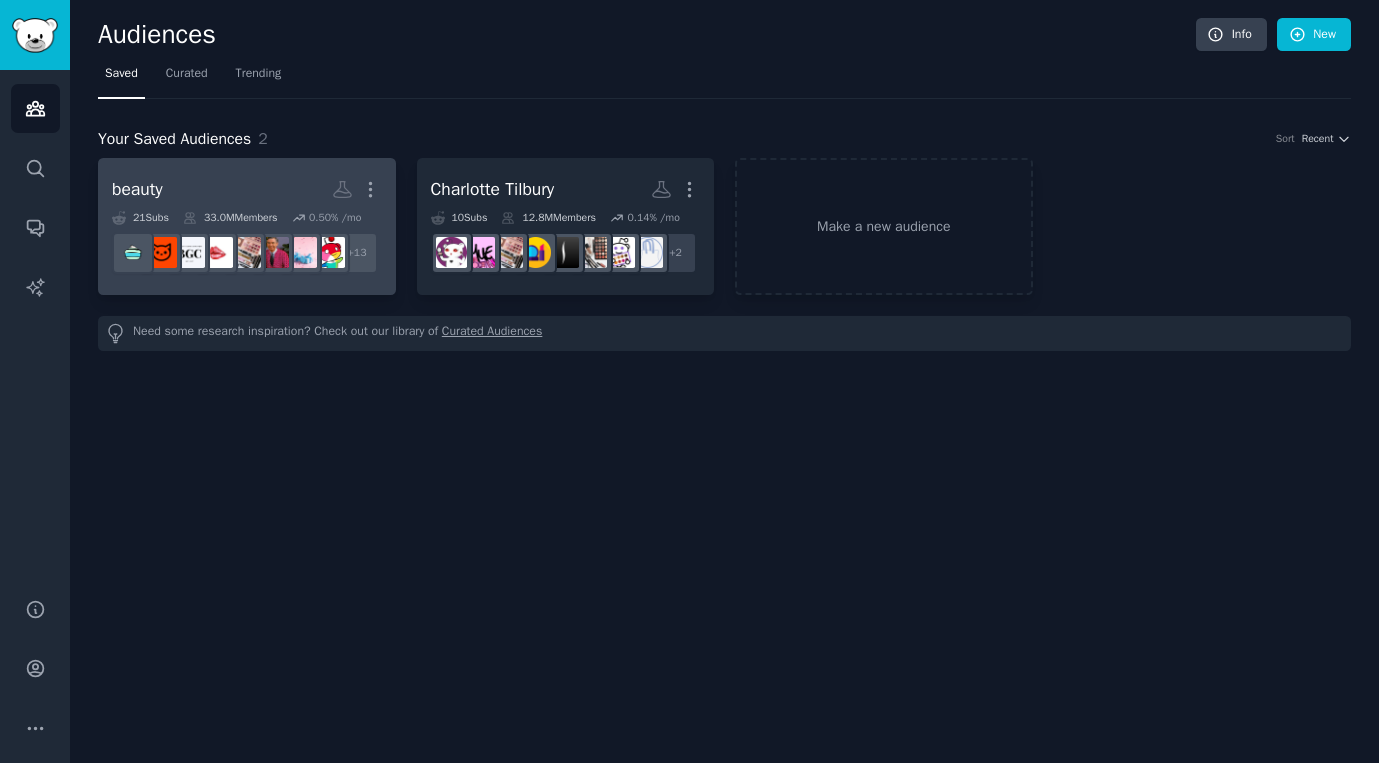 click on "beauty" at bounding box center (137, 189) 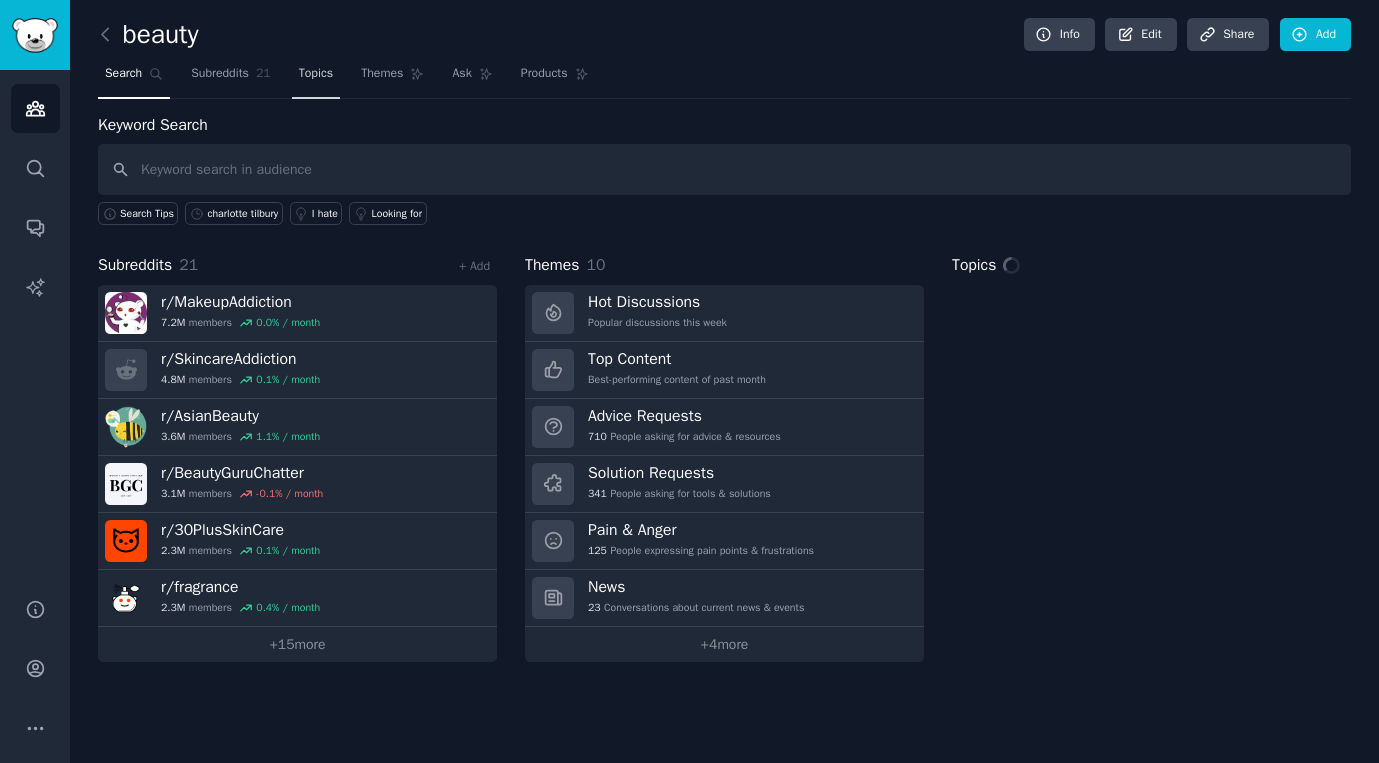 click on "Topics" at bounding box center (316, 78) 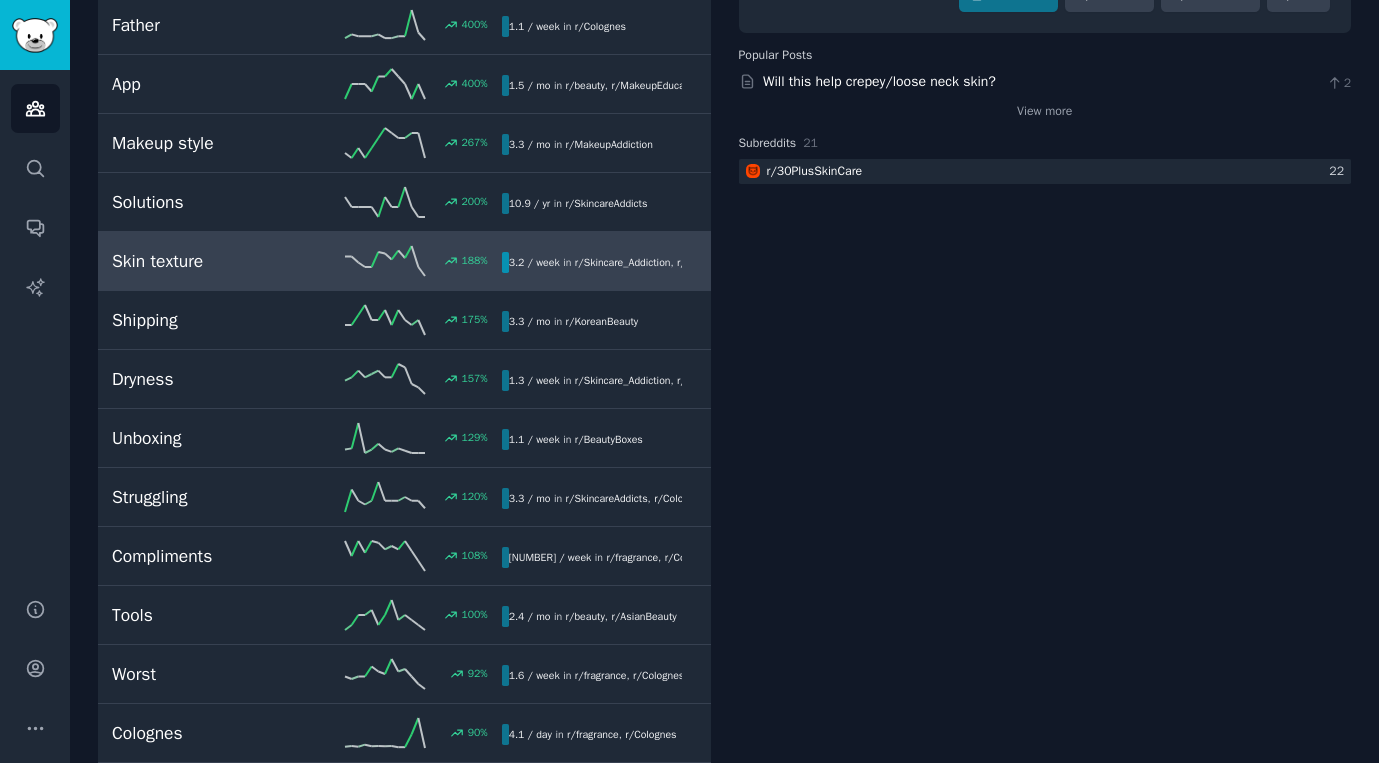 scroll, scrollTop: 0, scrollLeft: 0, axis: both 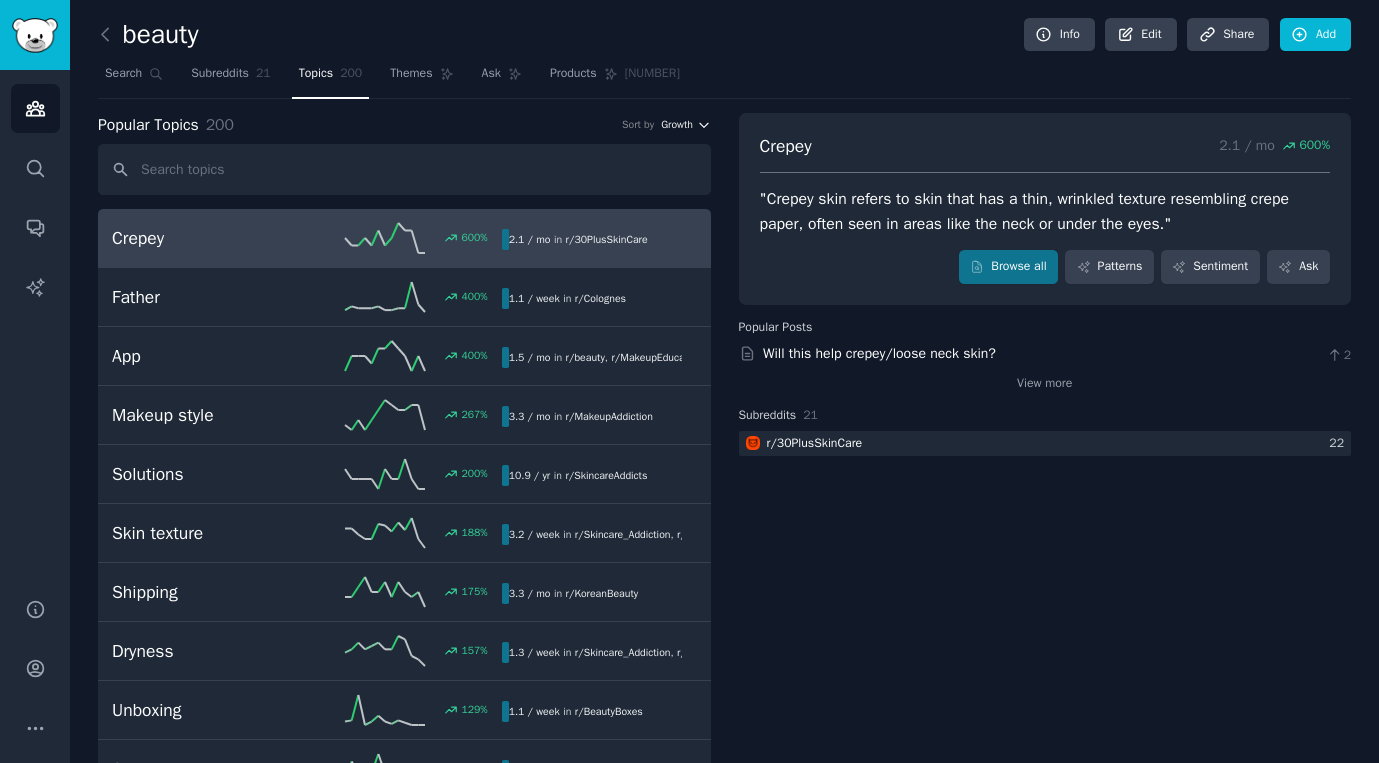 click 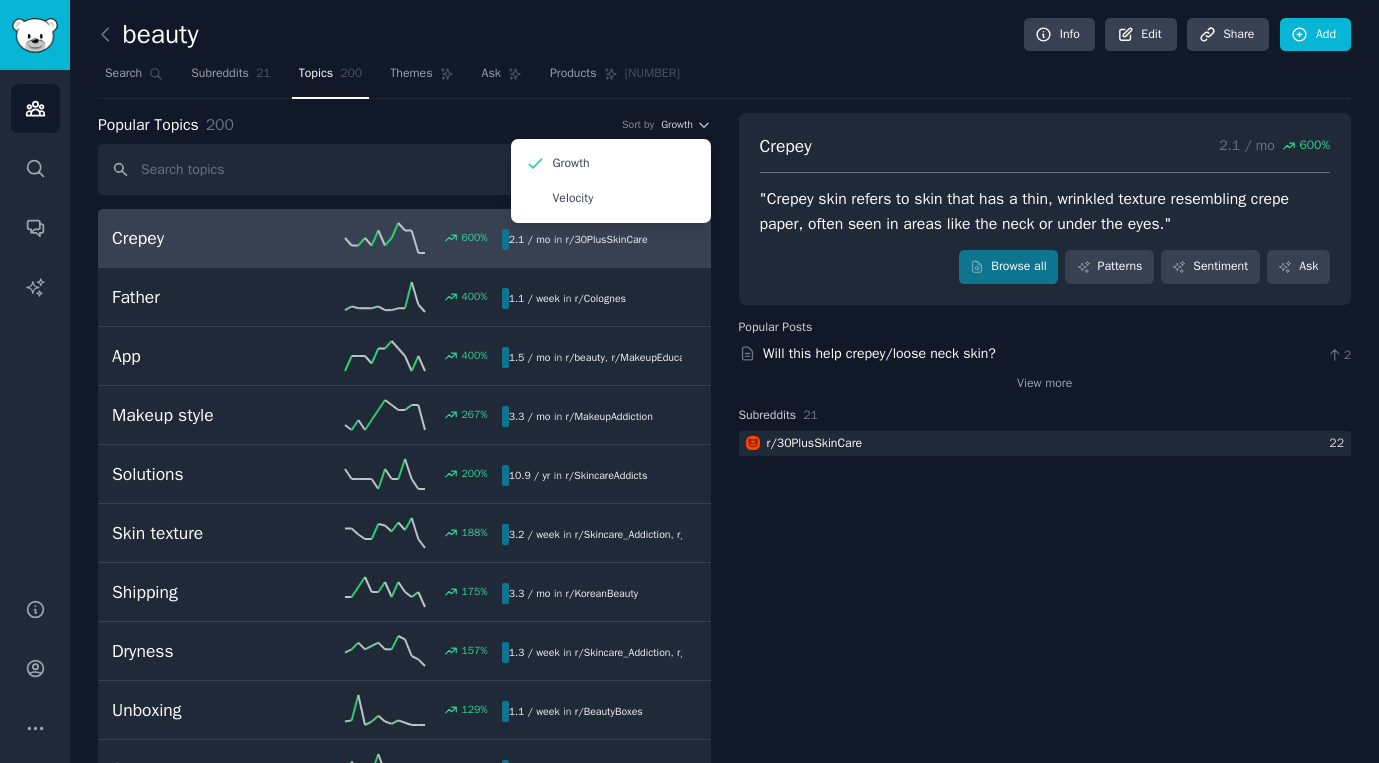 click on "Search Subreddits 21 Topics 200 Themes Ask Products 1443" at bounding box center (724, 78) 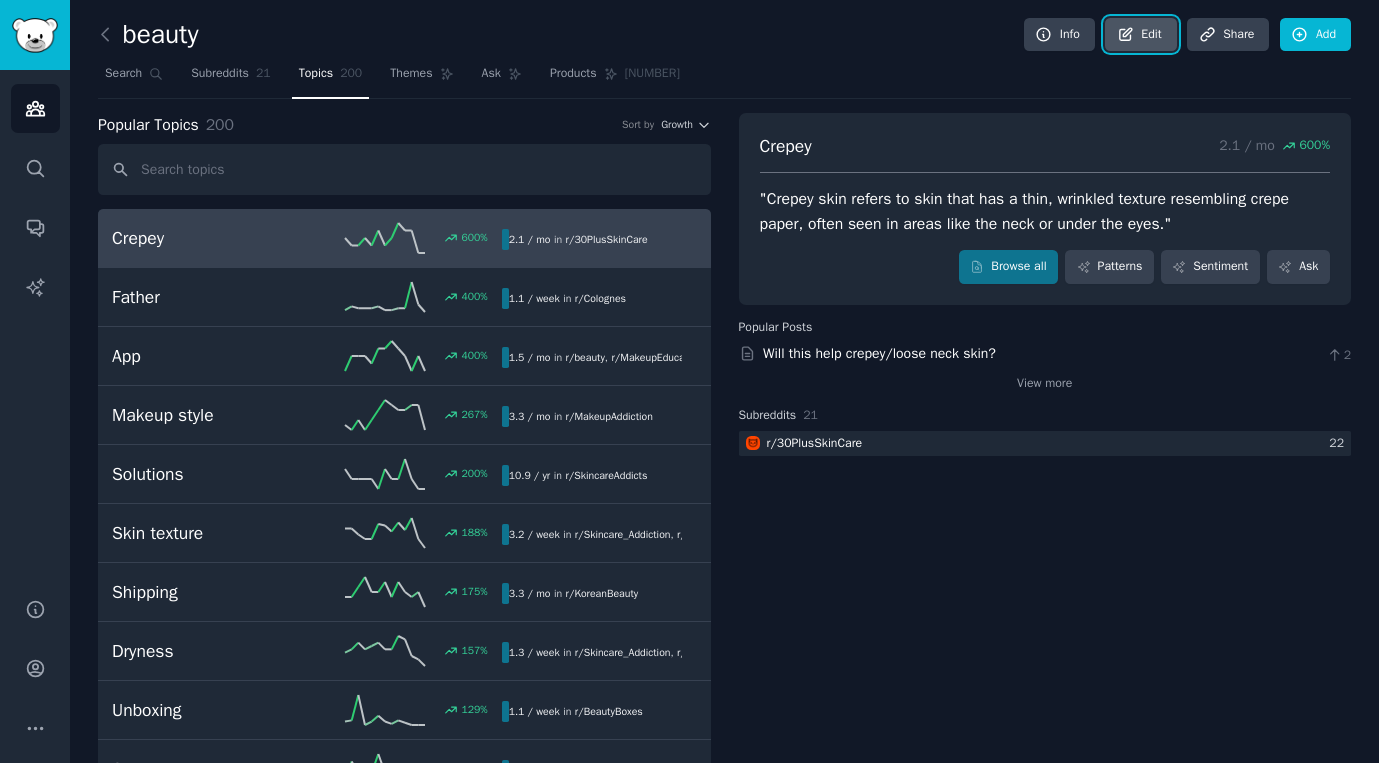 click on "Edit" at bounding box center (1140, 35) 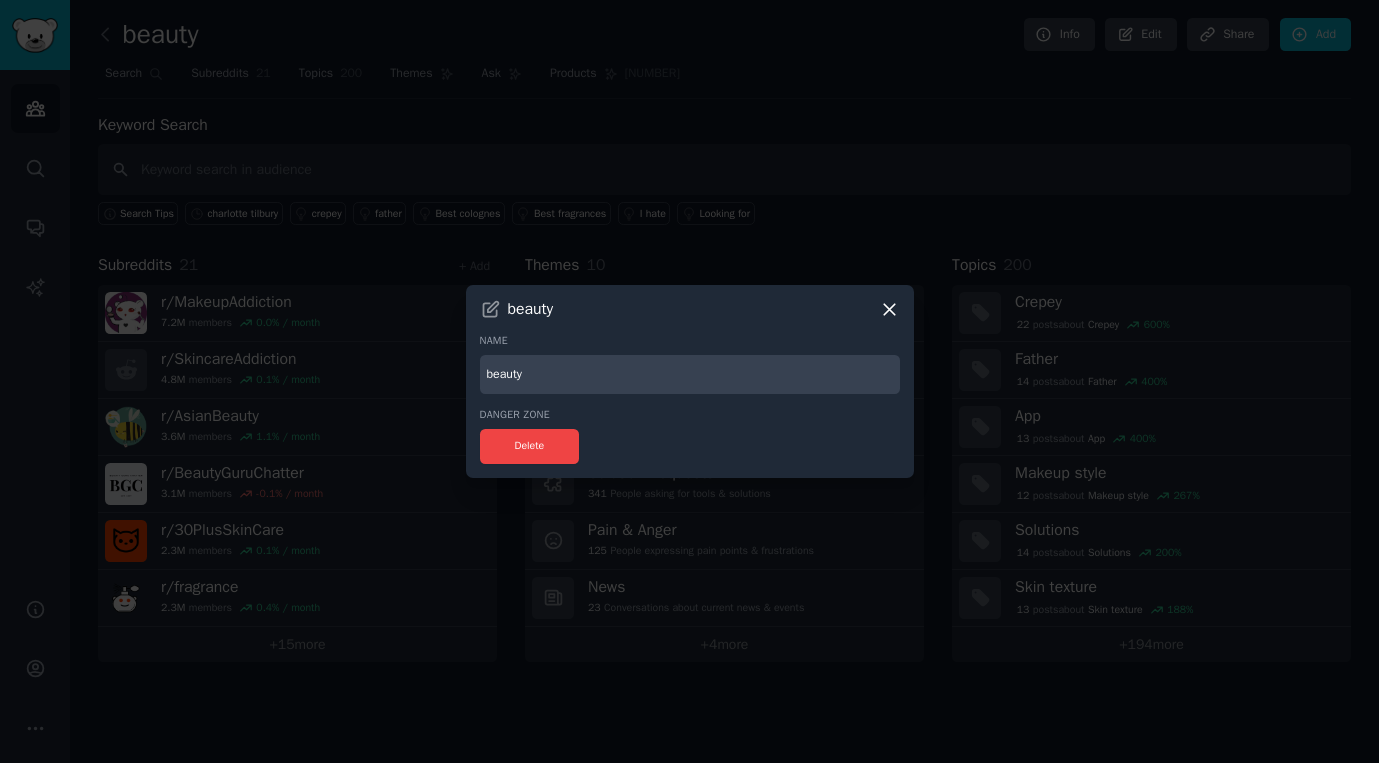 click 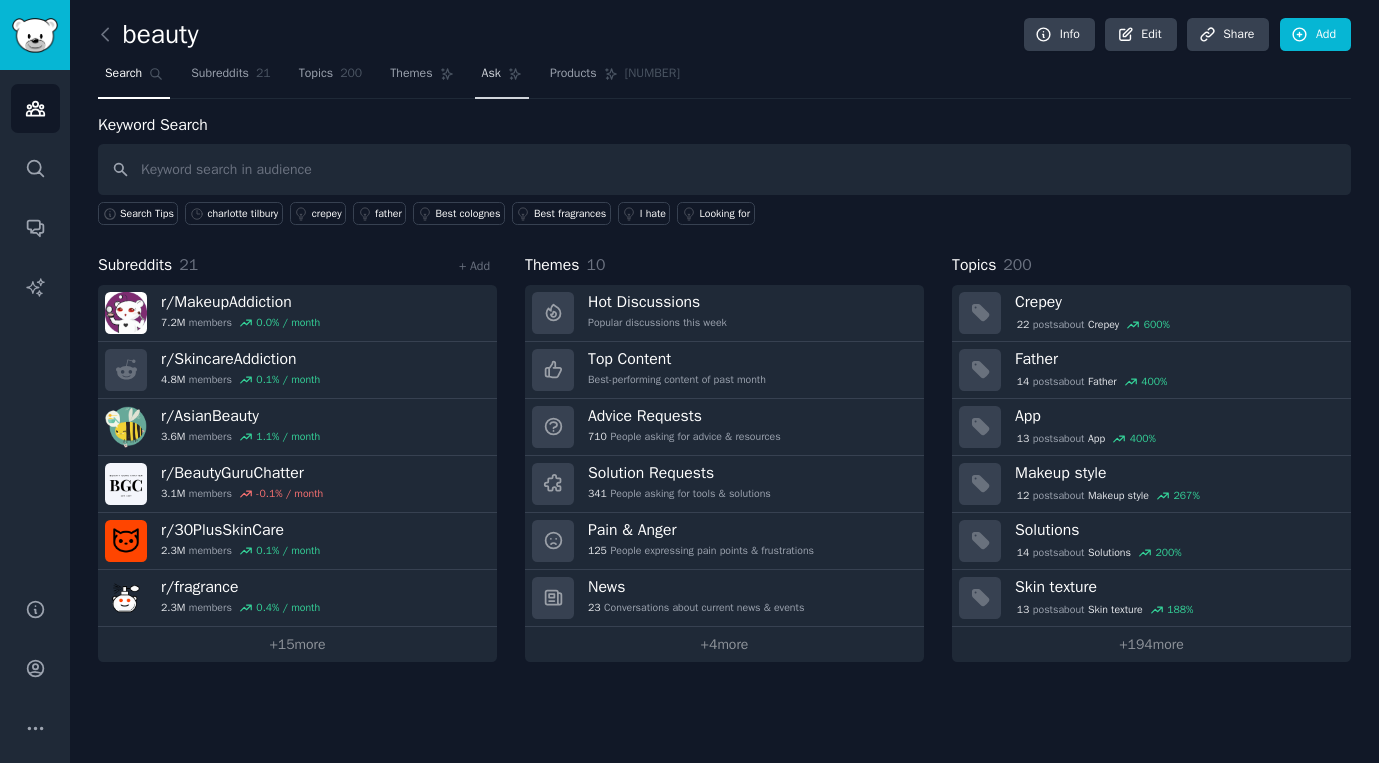 click on "Ask" at bounding box center (502, 78) 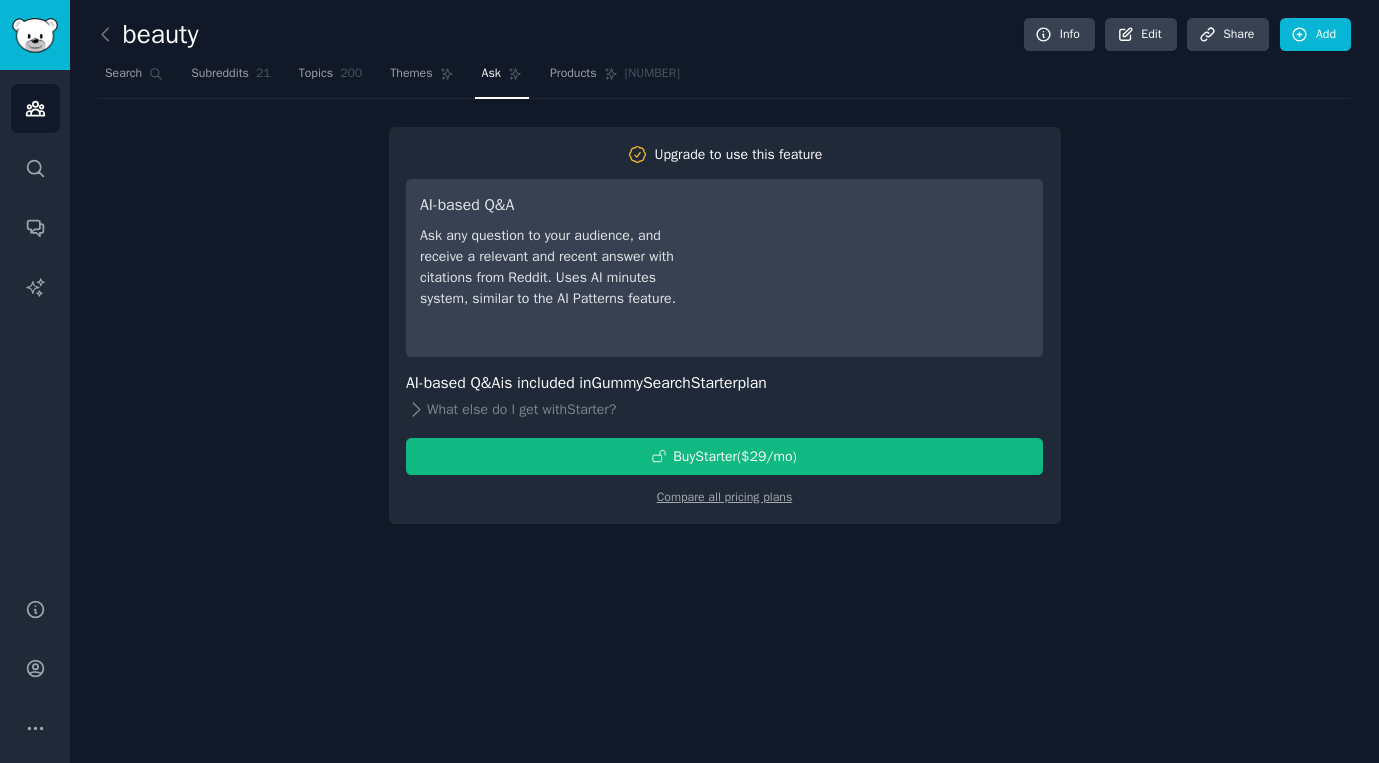 click on "AI-based Q&A Ask any question to your audience, and receive a relevant and recent answer with citations from Reddit. Uses AI minutes system, similar to the AI Patterns feature. AI-based Q&A is included in GummySearch Starter plan What else do I get with Starter ? Buy Starter ($ 29 /mo ) Compare all pricing plans" at bounding box center (724, 325) 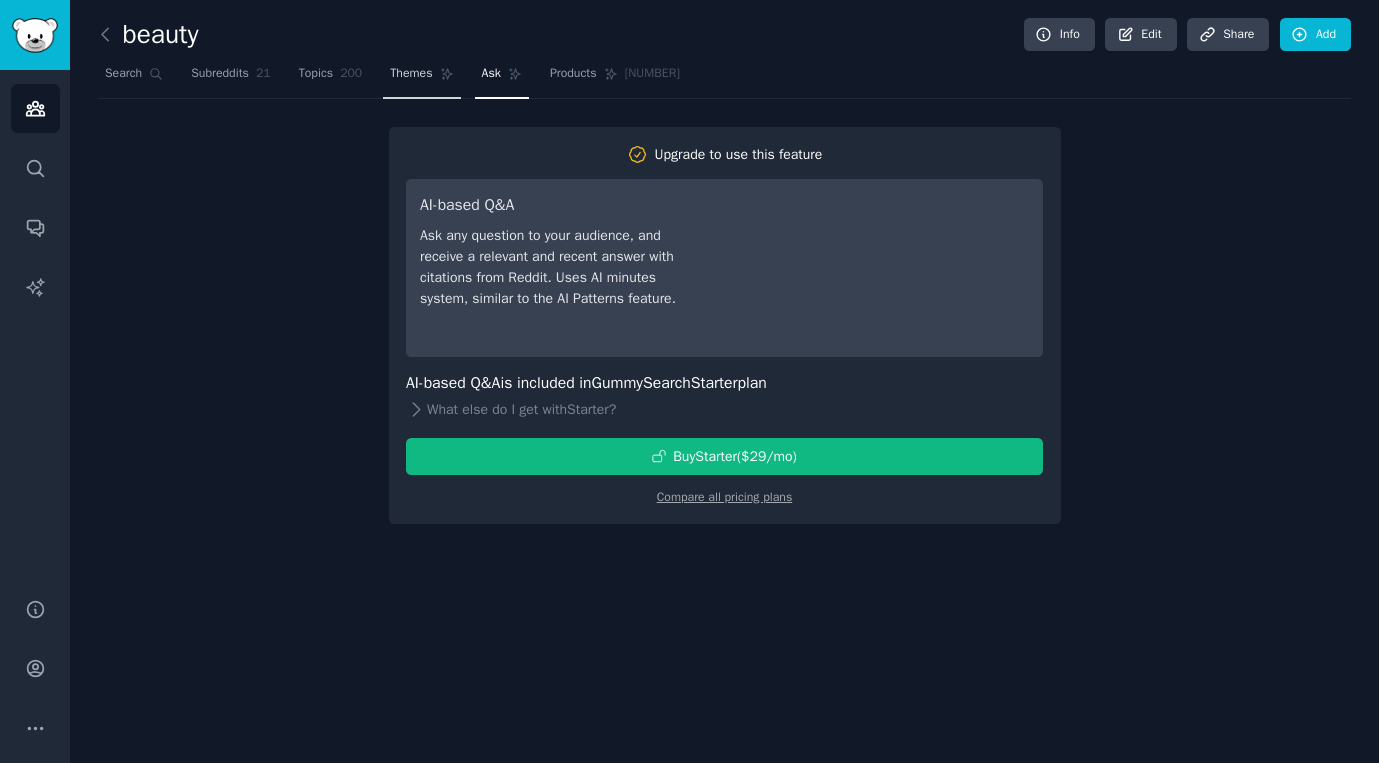 click on "Themes" at bounding box center [421, 78] 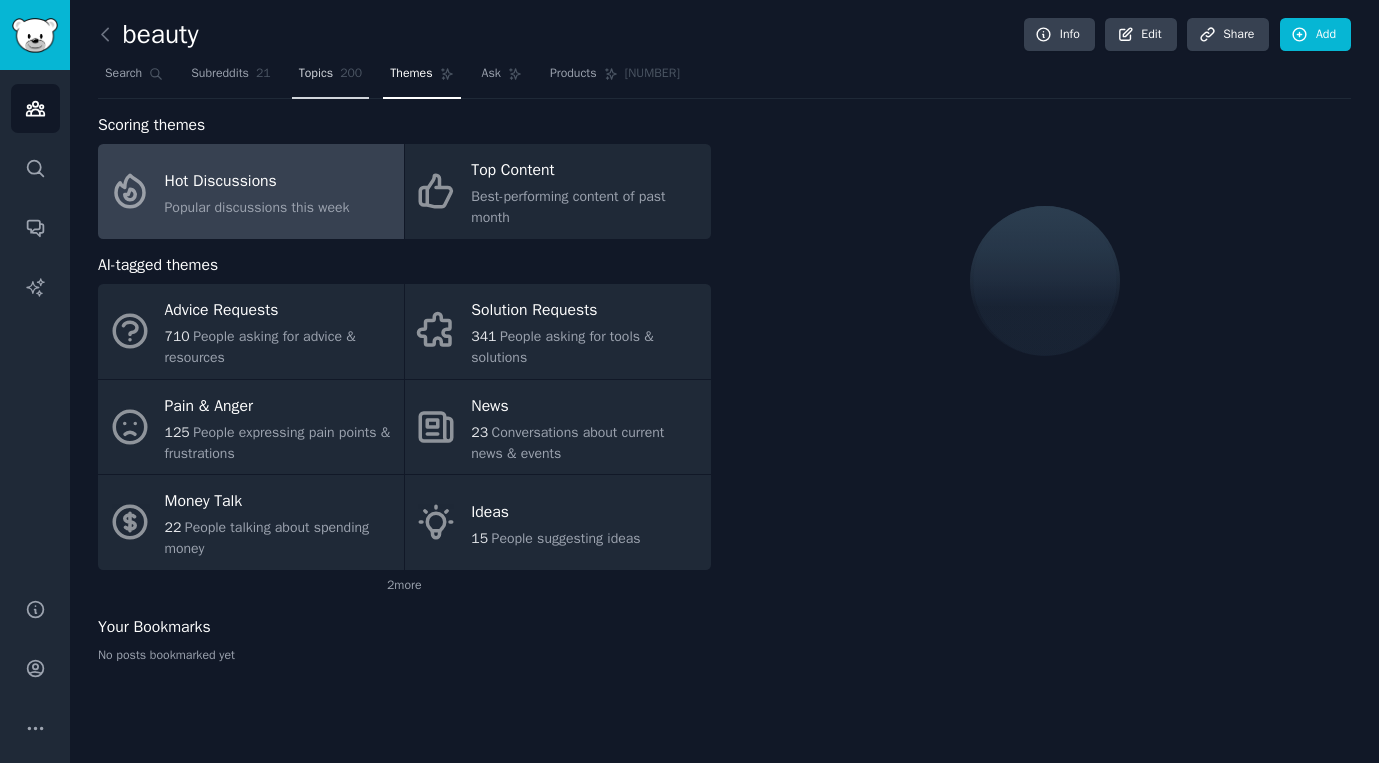 click on "Topics" at bounding box center [316, 74] 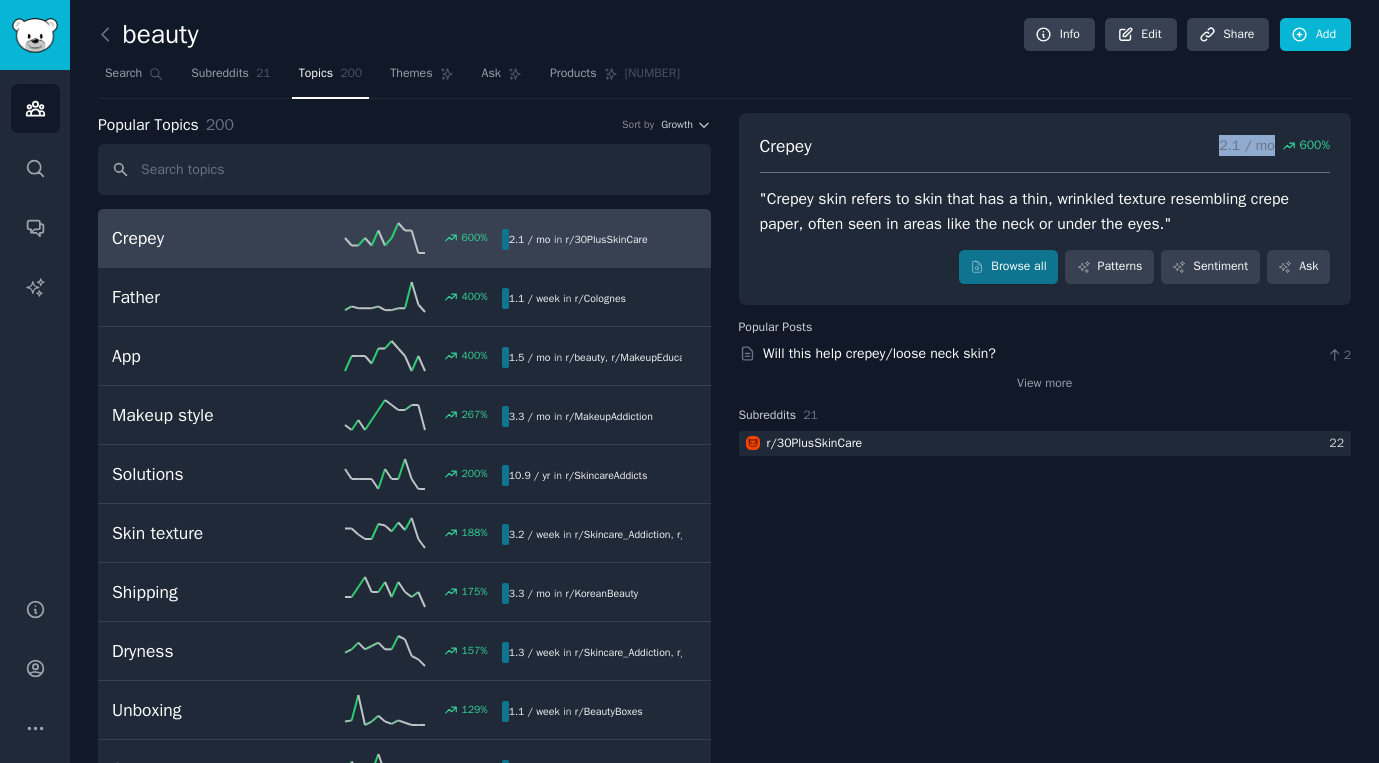 drag, startPoint x: 1224, startPoint y: 145, endPoint x: 1276, endPoint y: 145, distance: 52 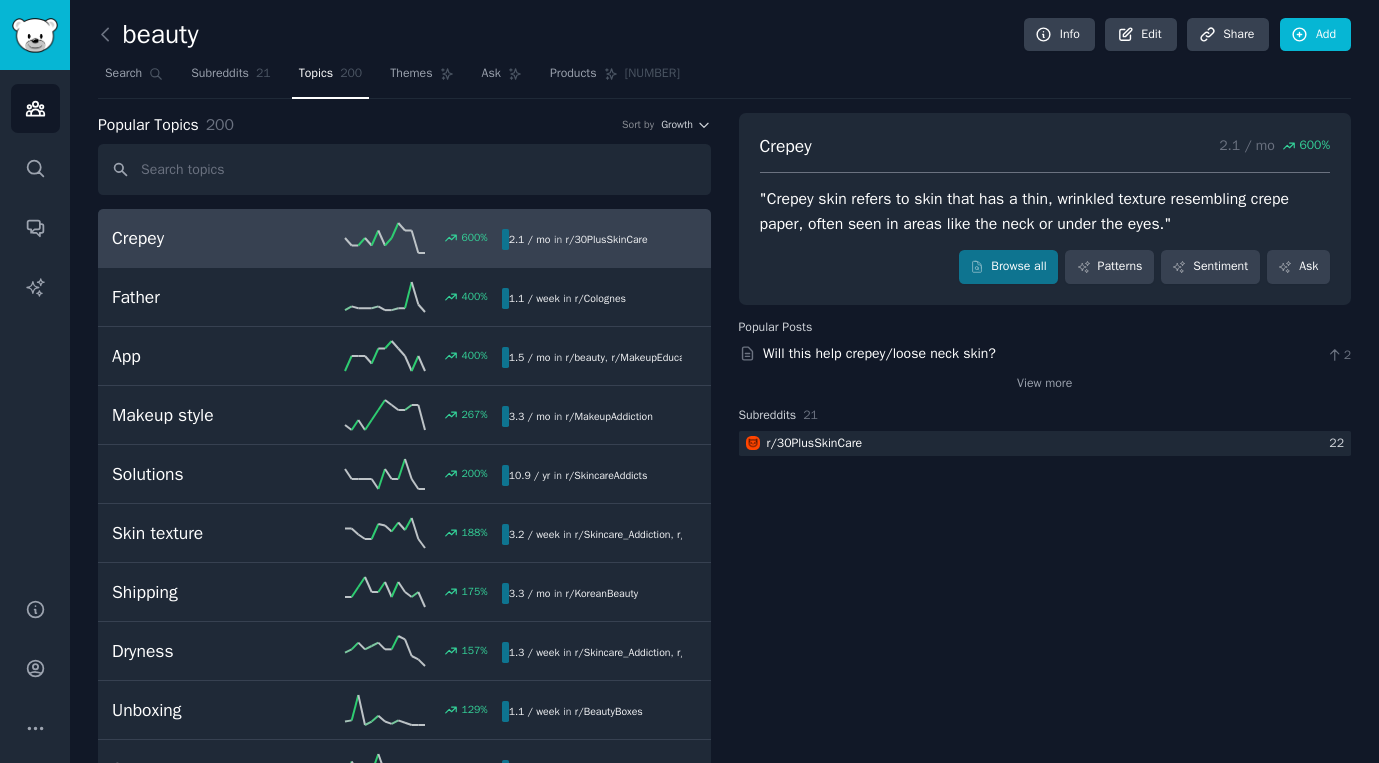 click on "[NUMBER] / mo [NUMBER] %" at bounding box center (1274, 146) 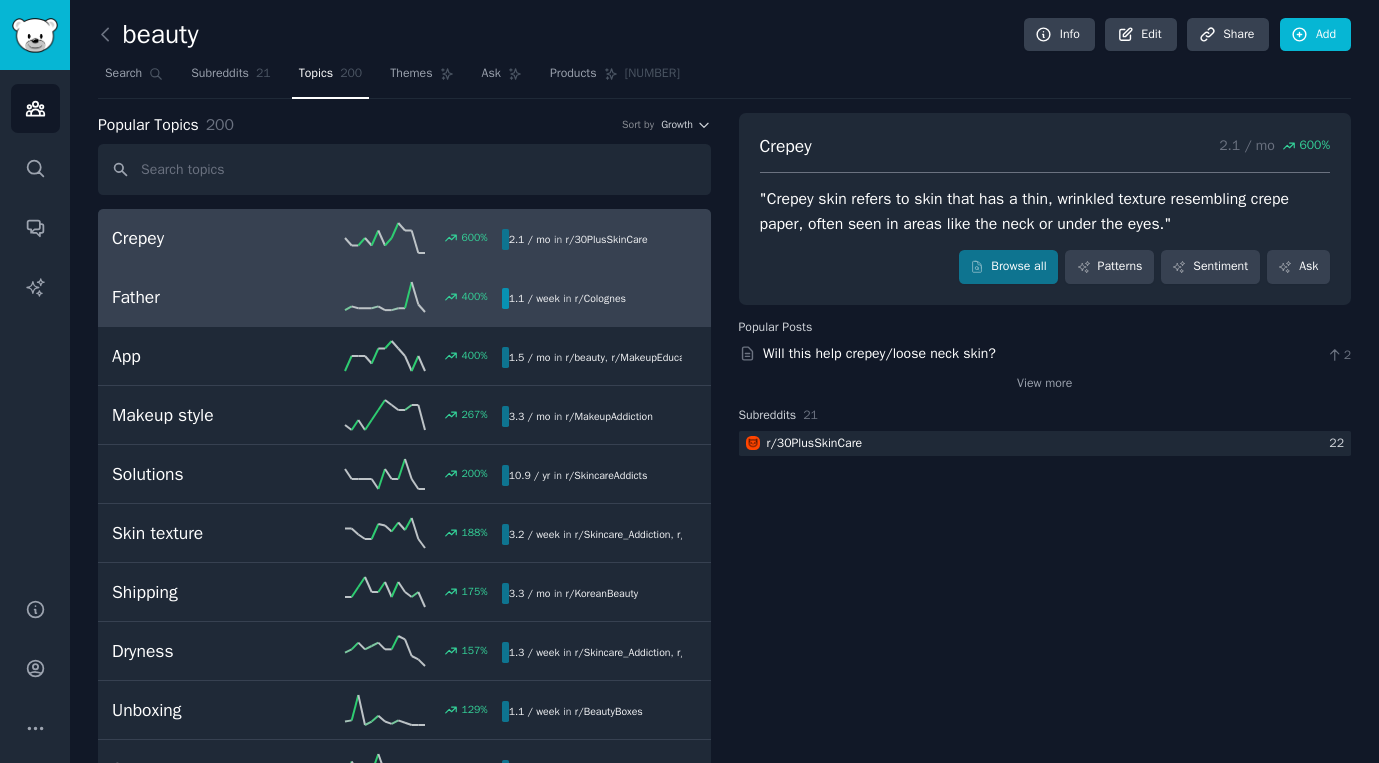 click on "Father" at bounding box center [209, 297] 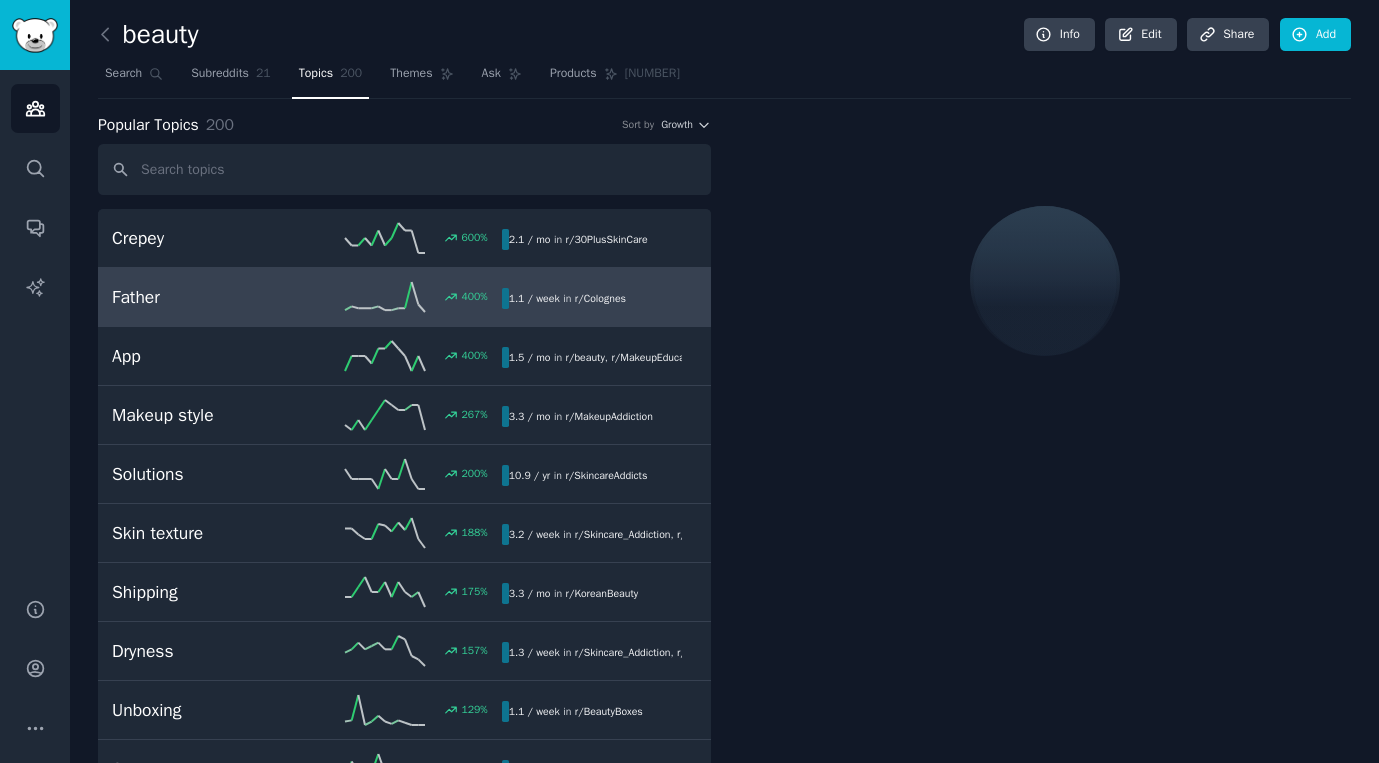 click on "Popular Topics 200 Sort by Growth Crepey 600 % 2.1 / mo  in    r/ 30PlusSkinCare Father 400 % 1.1 / week  in    r/ Colognes App 400 % 1.5 / mo  in    r/ beauty ,  r/ MakeupEducation 400% increase in mentions recently Makeup style 267 % 3.3 / mo  in    r/ MakeupAddiction Solutions 200 % 10.9 / yr  in    r/ SkincareAddicts Skin texture 188 % 3.2 / week  in    r/ Skincare_Addiction ,  r/ 30PlusSkinCare ,   and  1  other Shipping 175 % 3.3 / mo  in    r/ KoreanBeauty Dryness 157 % 1.3 / week  in    r/ Skincare_Addiction ,  r/ 30PlusSkinCare ,   and  1  other Unboxing 129 % 1.1 / week  in    r/ BeautyBoxes Struggling 120 % 3.3 / mo  in    r/ SkincareAddicts ,  r/ Colognes Compliments 108 % 3.5 / week  in    r/ fragrance ,  r/ Colognes ,   and  1  other Tools 100 % 2.4 / mo  in    r/ beauty ,  r/ AsianBeauty Worst 92 % 1.6 / week  in    r/ fragrance ,  r/ Colognes Colognes 90 % 4.1 / day  in    r/ fragrance ,  r/ Colognes Winter 88 % 1.6 / day  in    r/ fragrance ,  r/ Colognes ,   and  1  other Hype 88 %  in    r/" at bounding box center [724, 6058] 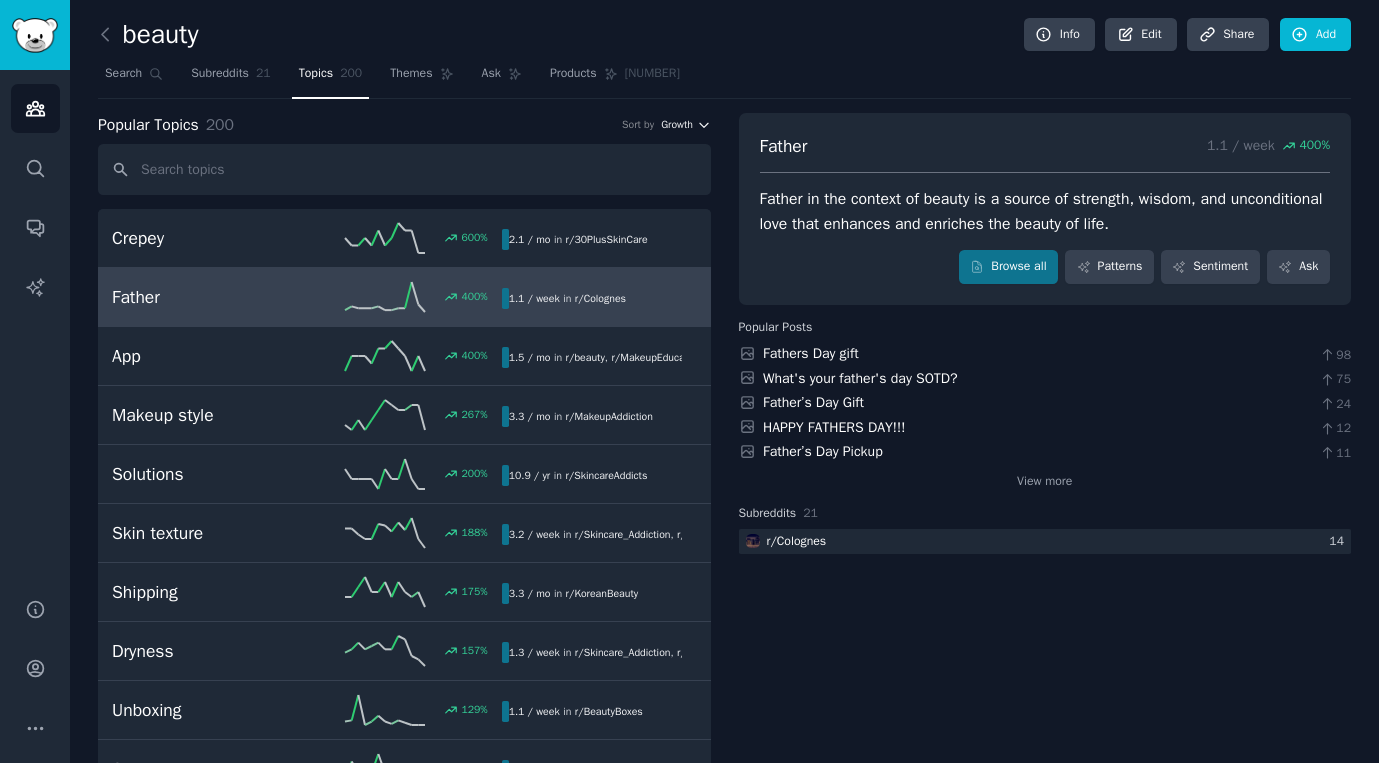click 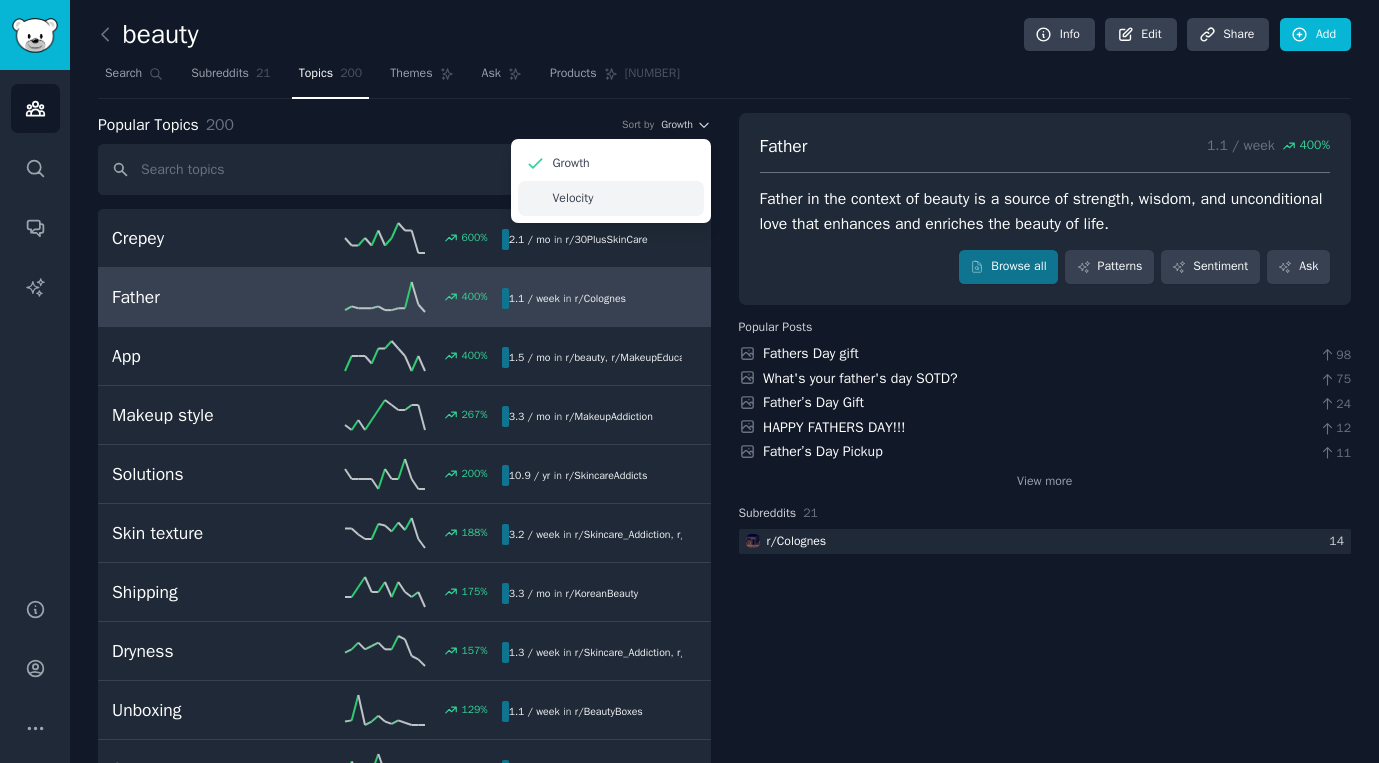 click on "Velocity" at bounding box center [573, 199] 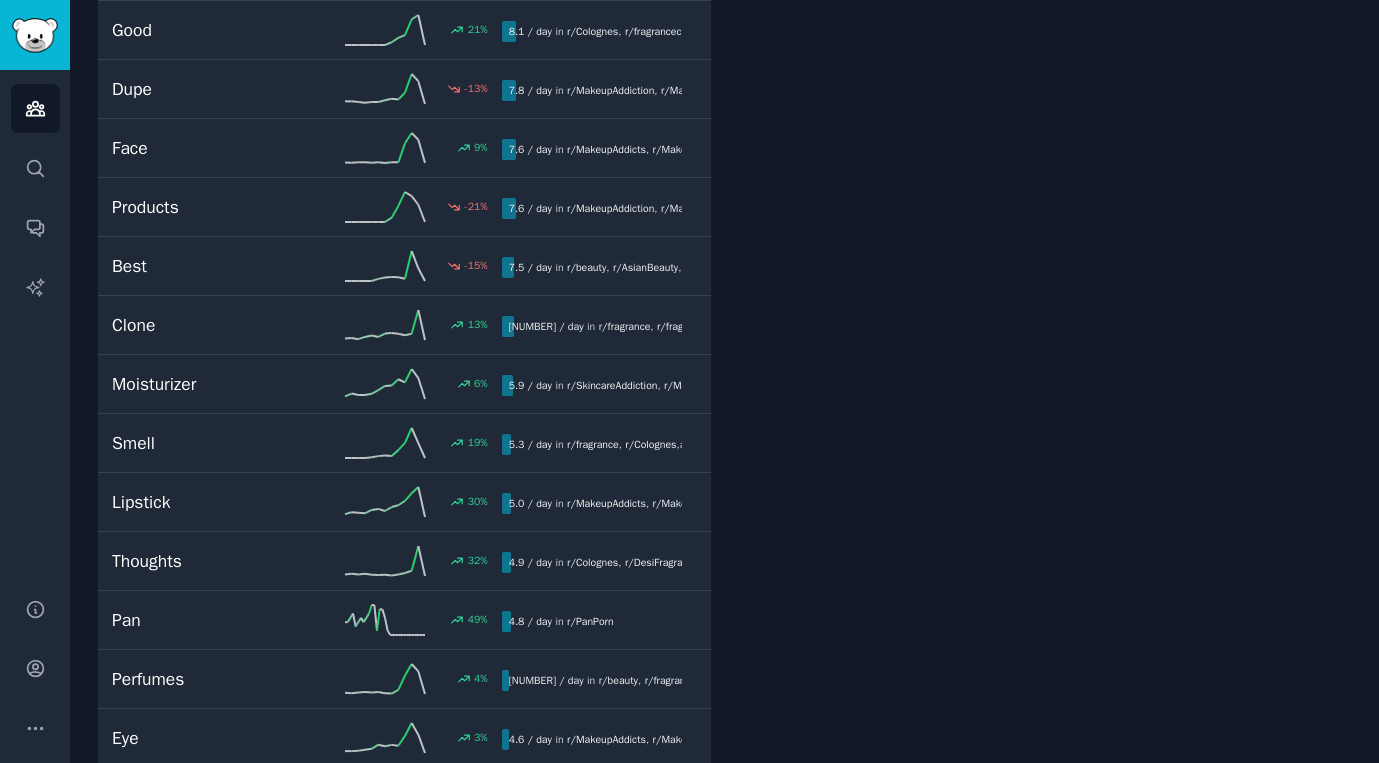scroll, scrollTop: 1886, scrollLeft: 0, axis: vertical 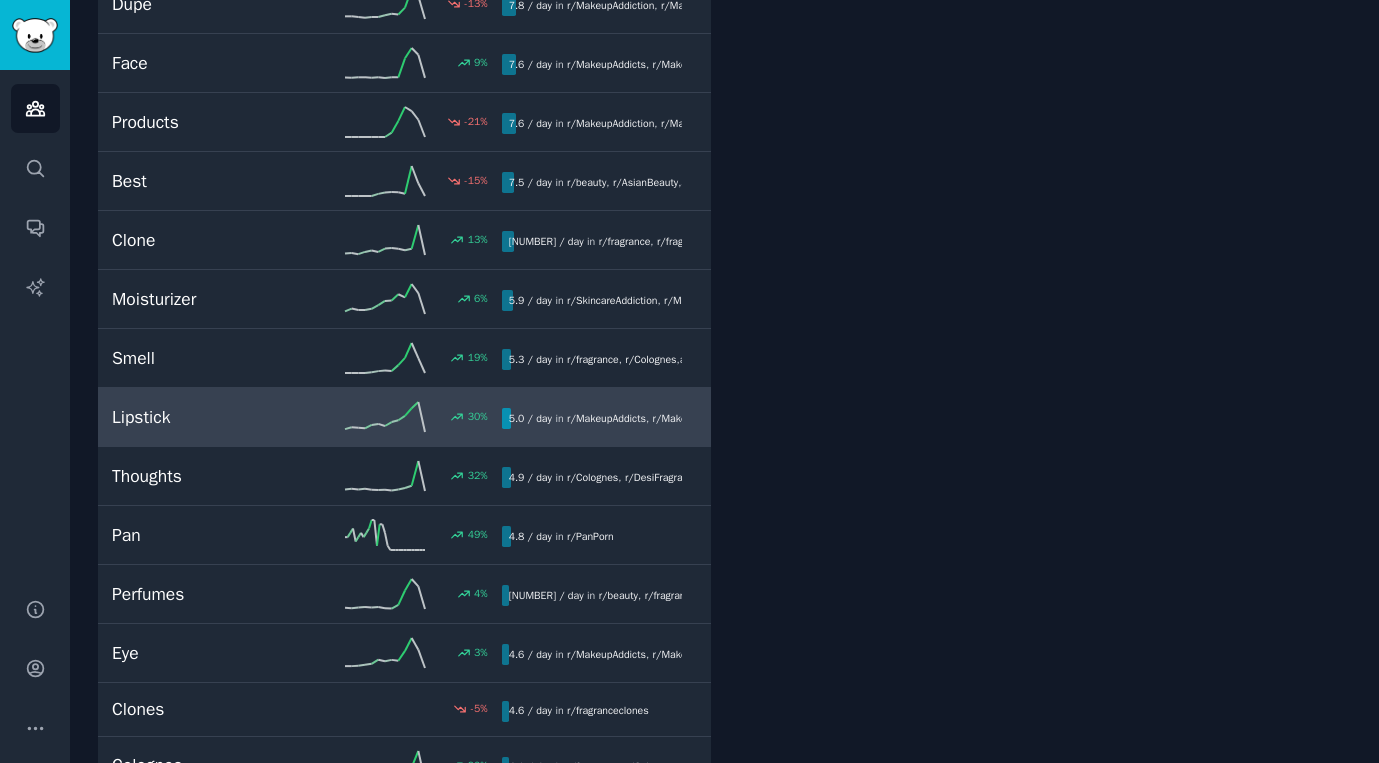 click on "Lipstick" at bounding box center [209, 417] 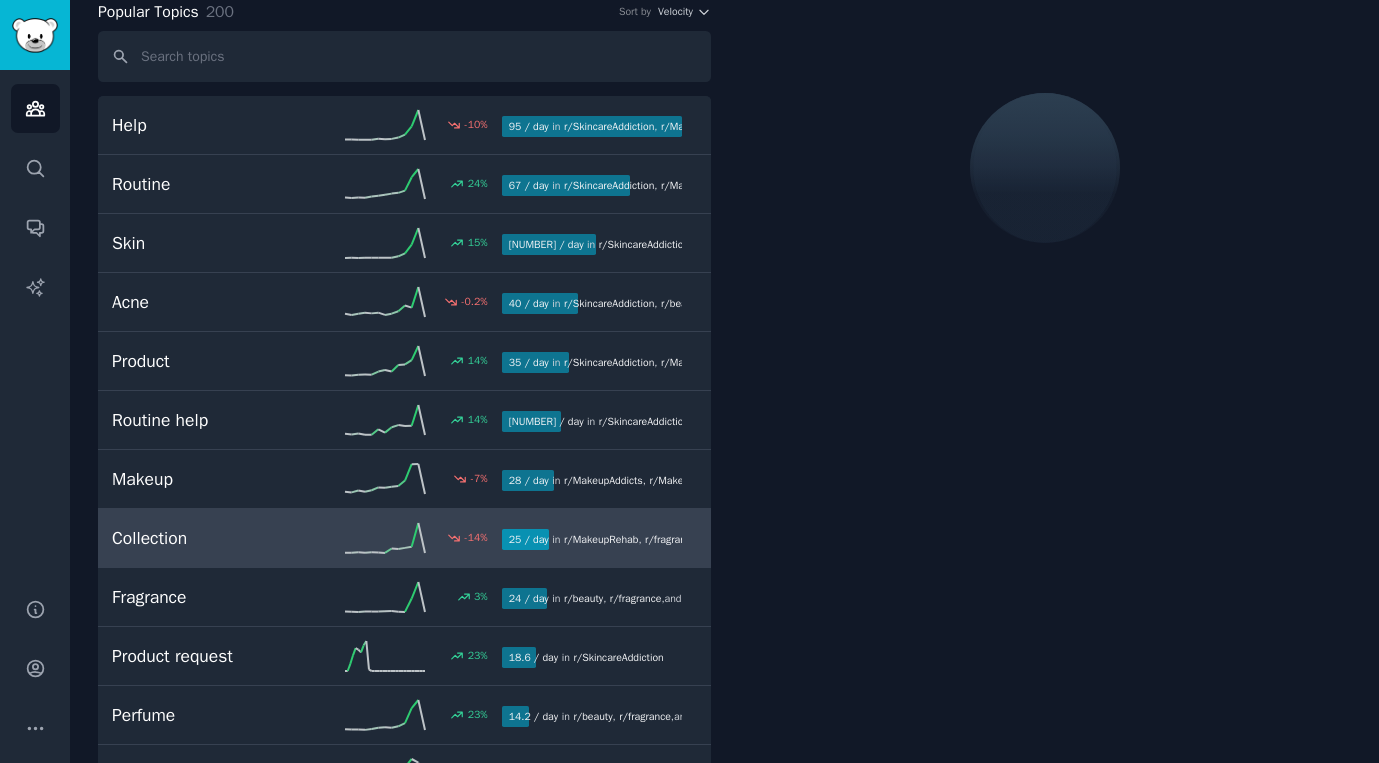 scroll, scrollTop: 0, scrollLeft: 0, axis: both 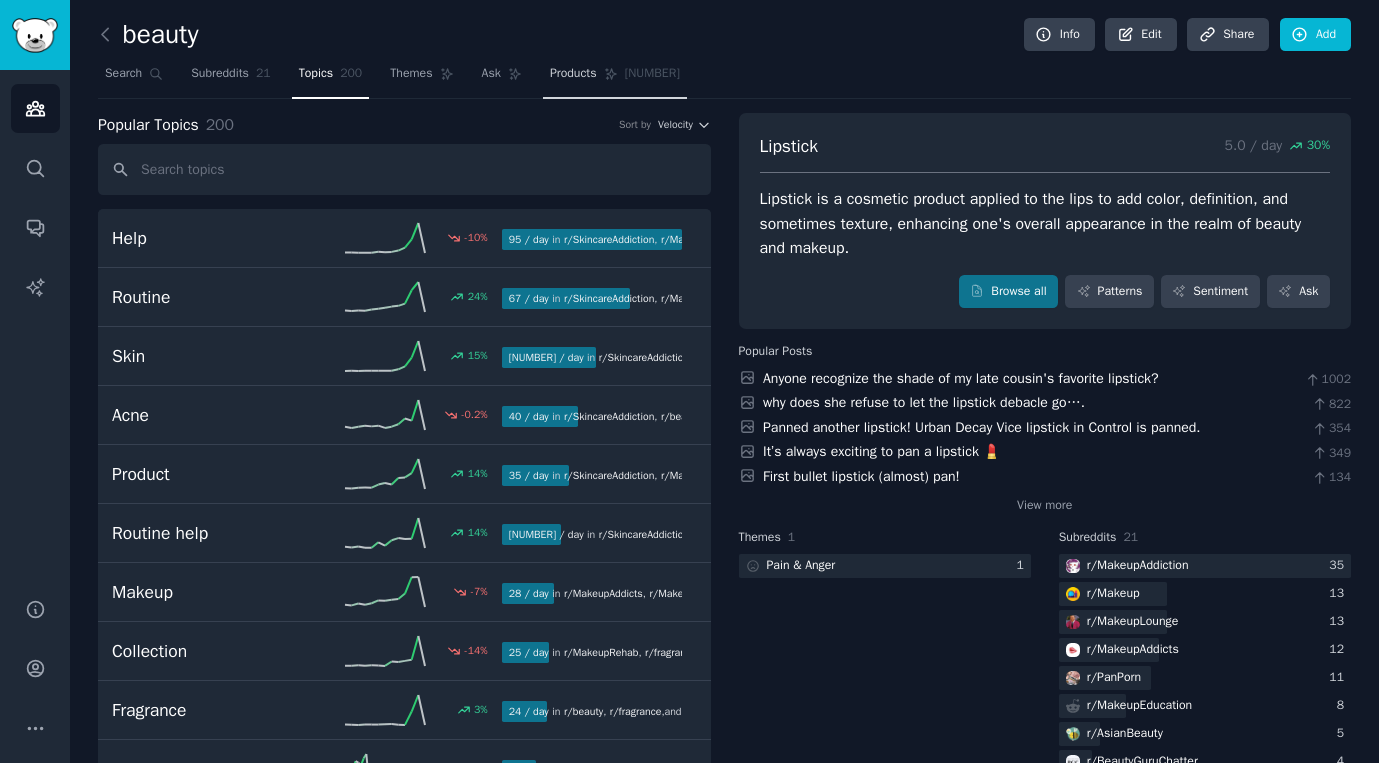 click on "Products" at bounding box center (573, 74) 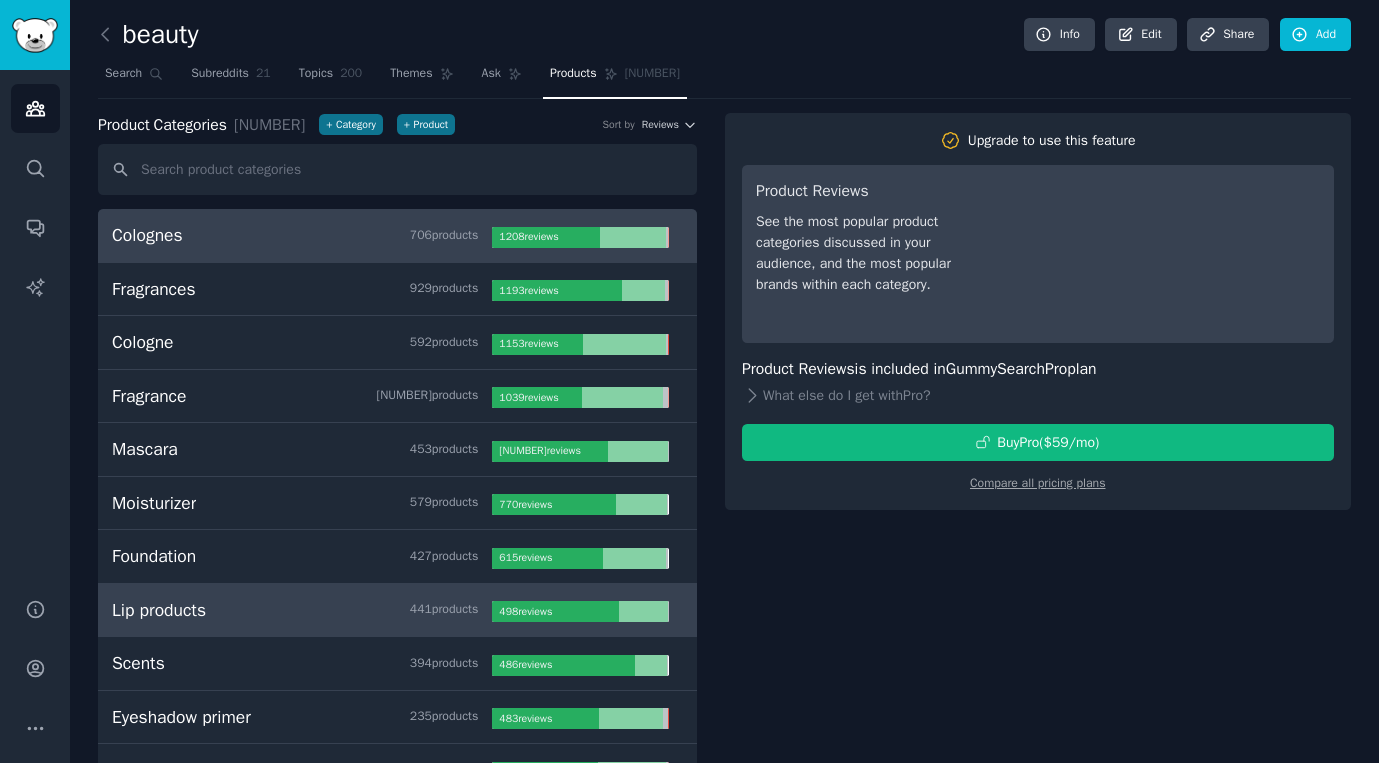 click on "Lip products [NUMBER]  product s" at bounding box center (302, 610) 